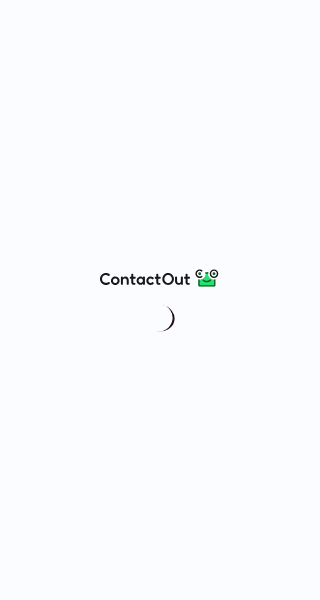 scroll, scrollTop: 0, scrollLeft: 0, axis: both 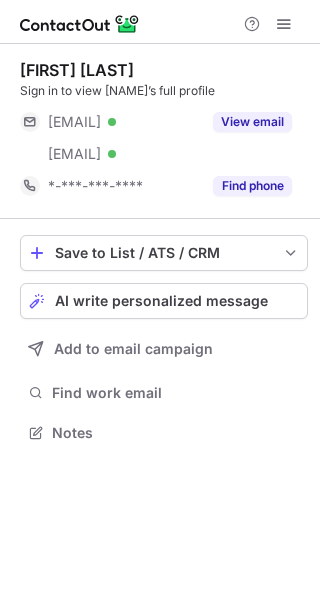 click on "Save to List / ATS / CRM List Select Lever Connect Greenhouse Connect Salesforce Connect Hubspot Connect Bullhorn Connect Zapier (100+ Applications) Connect Request a new integration AI write personalized message Add to email campaign Find work email Notes" at bounding box center (164, 341) 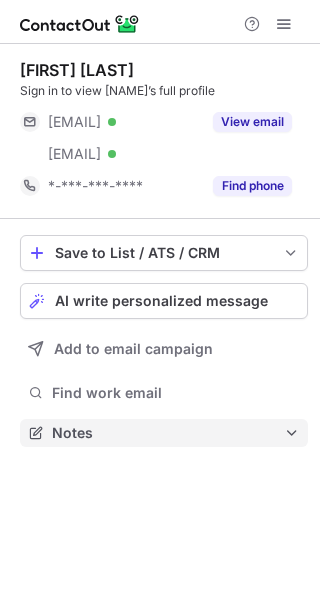 click on "Notes" at bounding box center [168, 433] 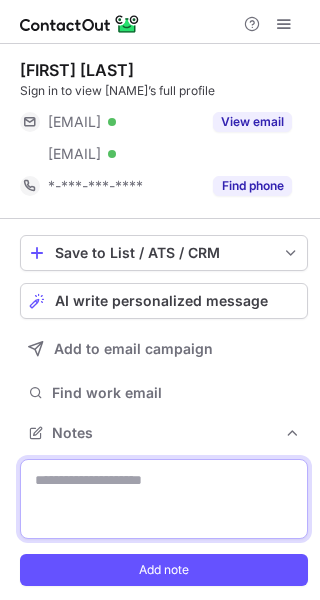 click at bounding box center (164, 499) 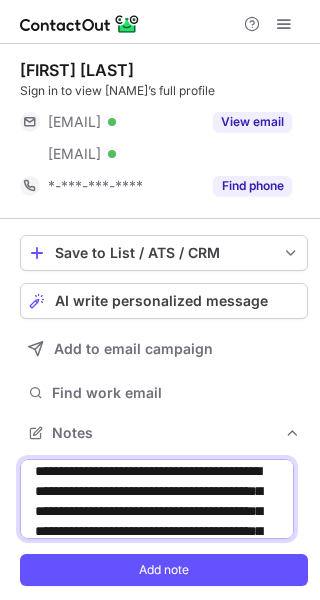 scroll, scrollTop: 5, scrollLeft: 0, axis: vertical 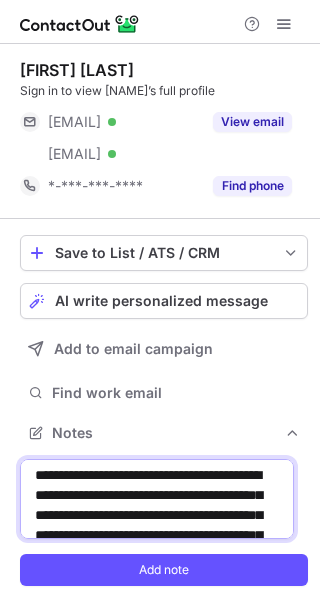 drag, startPoint x: 232, startPoint y: 487, endPoint x: 134, endPoint y: 486, distance: 98.005104 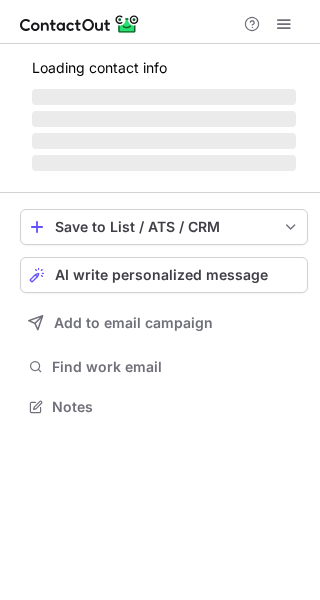 scroll, scrollTop: 0, scrollLeft: 0, axis: both 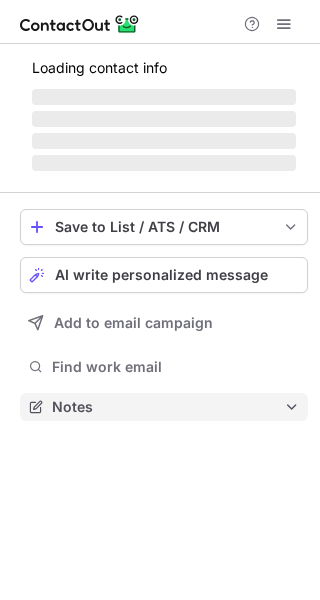 click on "Notes" at bounding box center [168, 407] 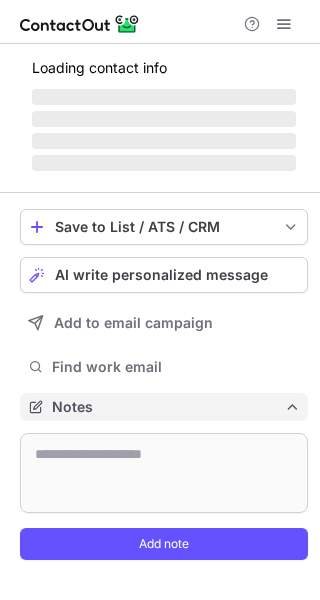scroll, scrollTop: 10, scrollLeft: 10, axis: both 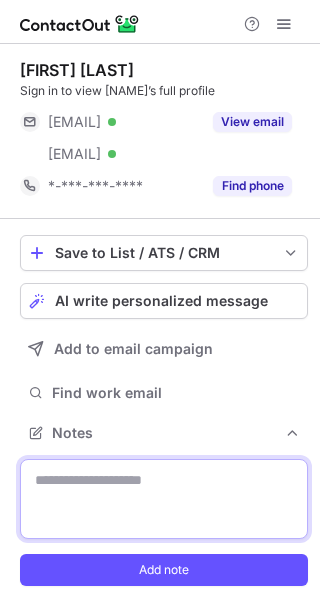 click at bounding box center (164, 499) 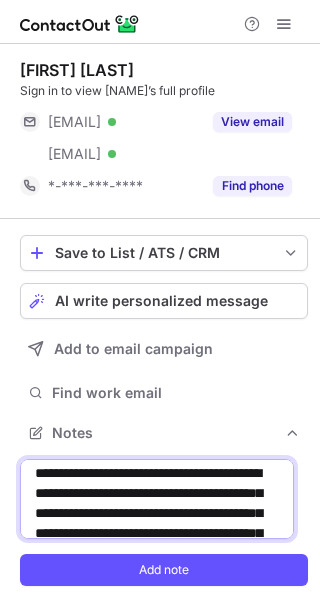 scroll, scrollTop: 0, scrollLeft: 0, axis: both 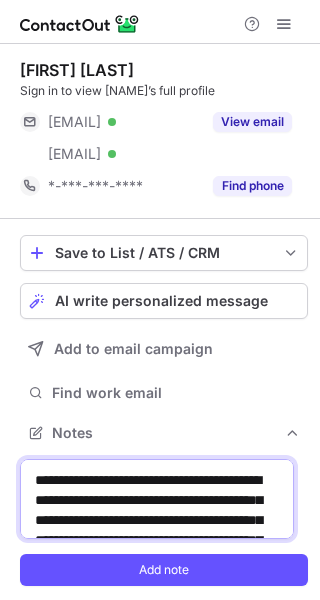 click on "**********" at bounding box center (157, 499) 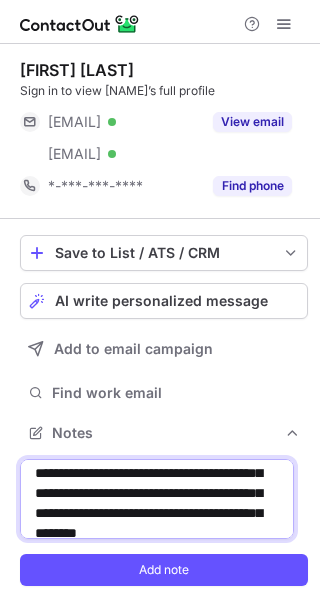 scroll, scrollTop: 28, scrollLeft: 0, axis: vertical 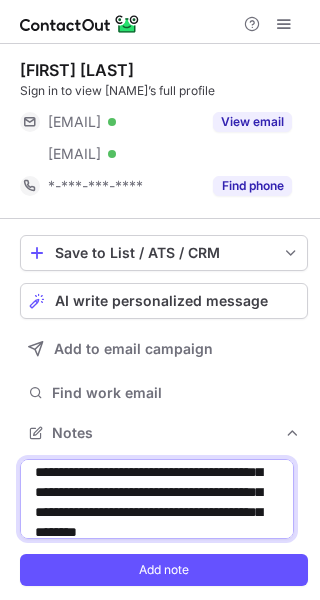 drag, startPoint x: 196, startPoint y: 479, endPoint x: 140, endPoint y: 505, distance: 61.741398 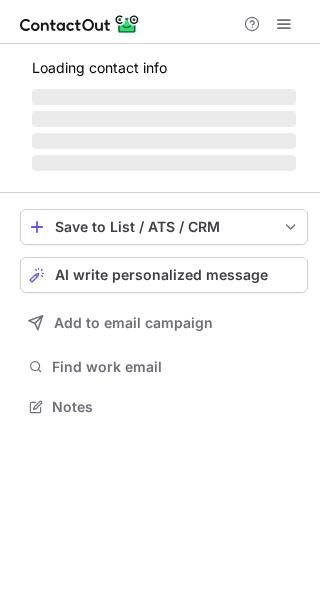 scroll, scrollTop: 0, scrollLeft: 0, axis: both 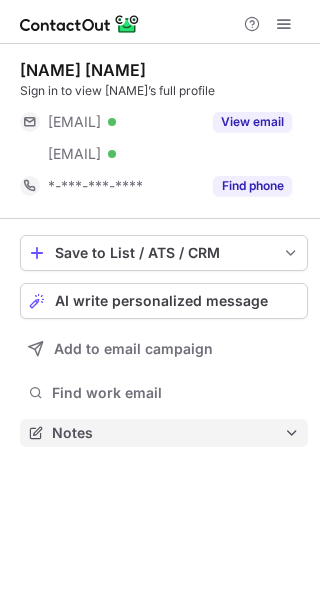 click on "Notes" at bounding box center (168, 433) 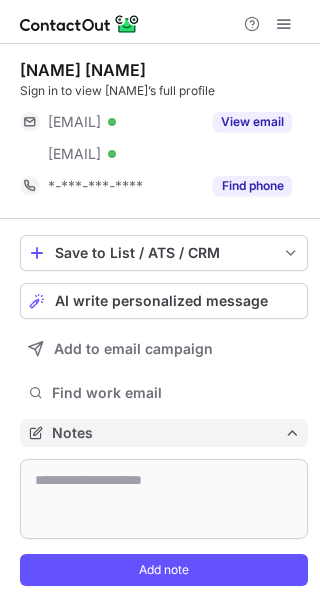 scroll, scrollTop: 10, scrollLeft: 10, axis: both 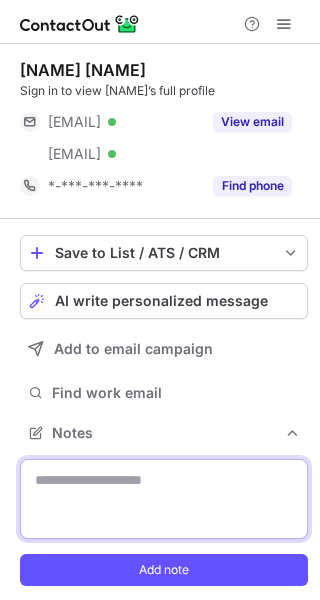 click at bounding box center [164, 499] 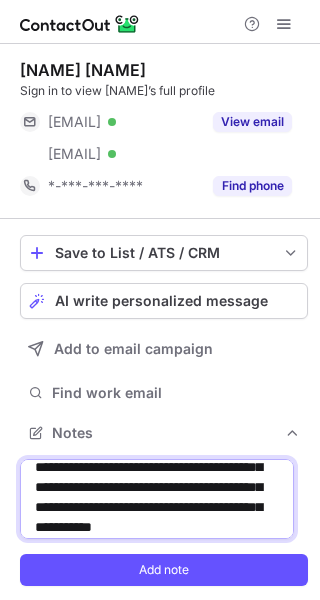 scroll, scrollTop: 0, scrollLeft: 0, axis: both 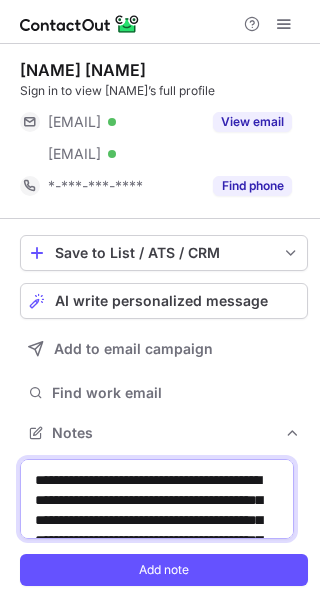 drag, startPoint x: 233, startPoint y: 494, endPoint x: 137, endPoint y: 499, distance: 96.13012 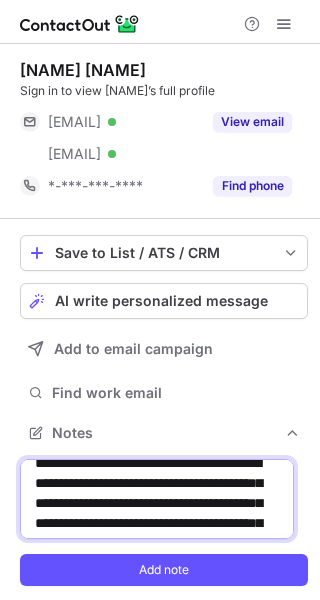 scroll, scrollTop: 18, scrollLeft: 0, axis: vertical 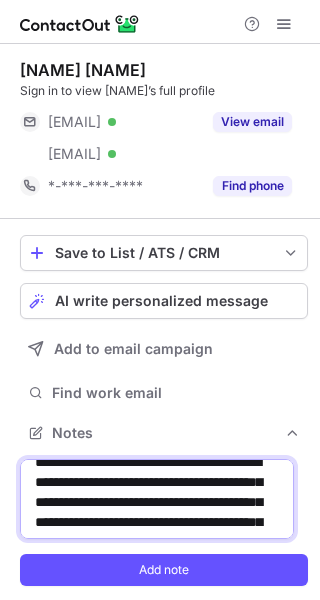 click on "**********" at bounding box center (157, 499) 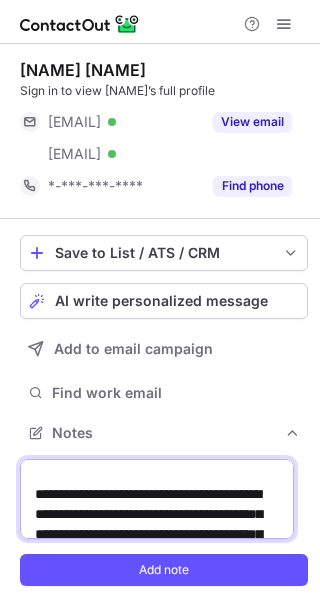 scroll, scrollTop: 542, scrollLeft: 0, axis: vertical 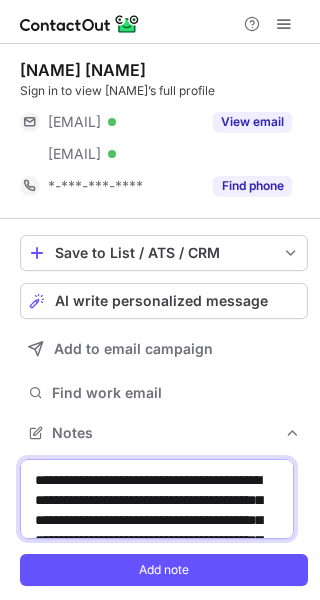 drag, startPoint x: 92, startPoint y: 513, endPoint x: 28, endPoint y: 413, distance: 118.72658 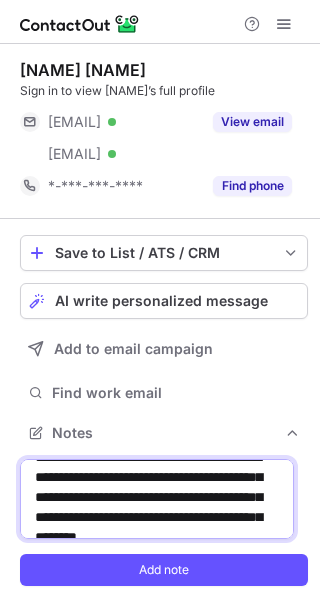 scroll, scrollTop: 25, scrollLeft: 0, axis: vertical 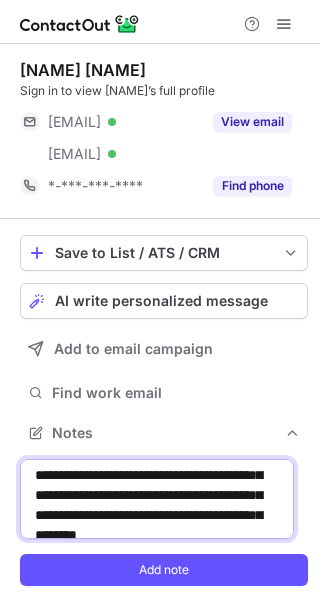 type on "**********" 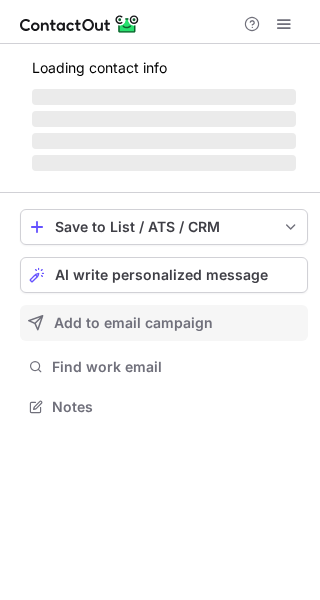 scroll, scrollTop: 0, scrollLeft: 0, axis: both 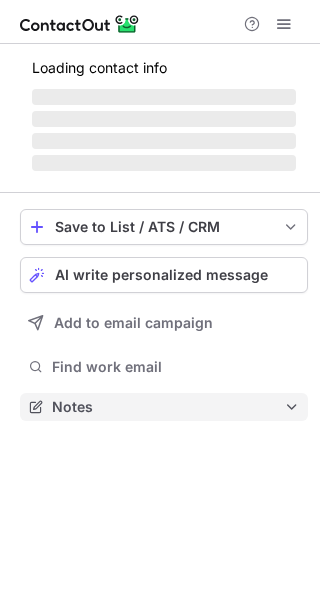 click on "Notes" at bounding box center (168, 407) 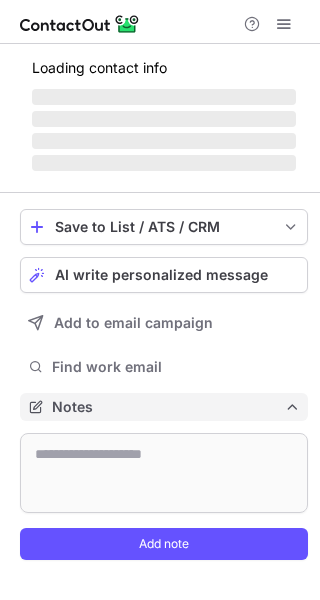 scroll, scrollTop: 10, scrollLeft: 10, axis: both 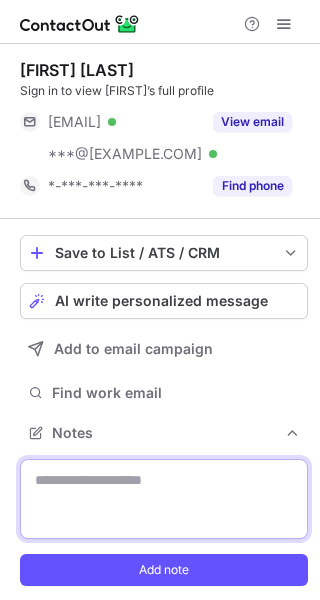drag, startPoint x: 70, startPoint y: 484, endPoint x: 96, endPoint y: 483, distance: 26.019224 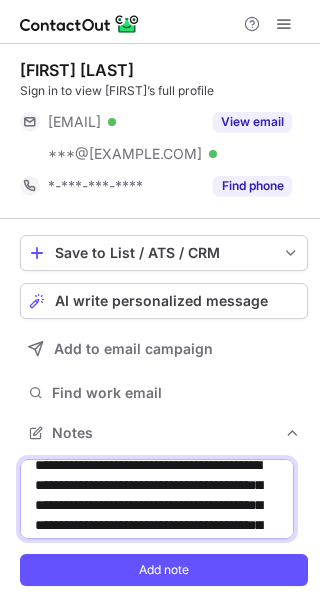 scroll, scrollTop: 0, scrollLeft: 0, axis: both 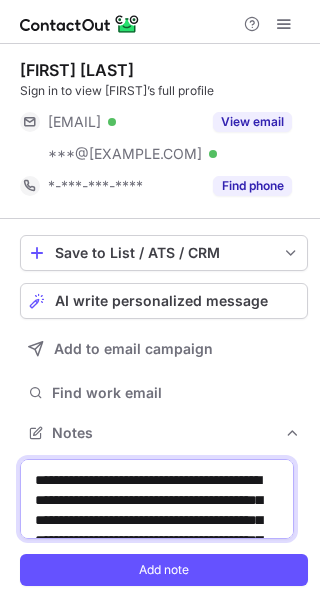 click on "**********" at bounding box center (157, 499) 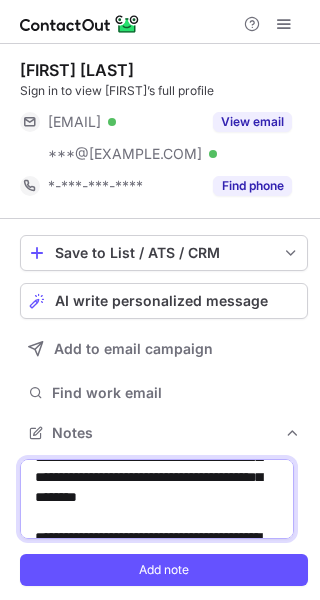 drag, startPoint x: 160, startPoint y: 520, endPoint x: 68, endPoint y: 487, distance: 97.73945 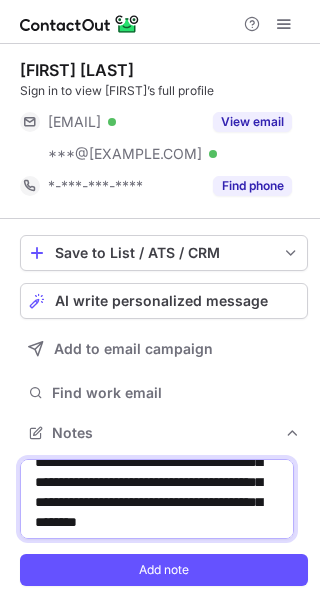 scroll, scrollTop: 35, scrollLeft: 0, axis: vertical 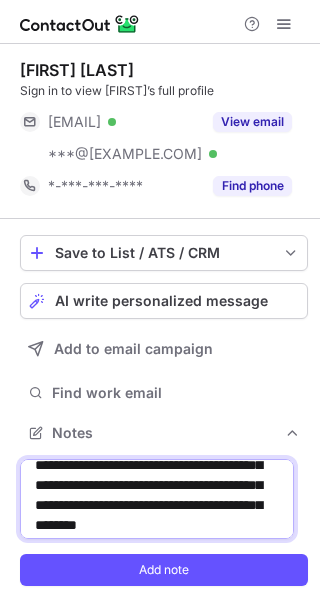 click on "**********" at bounding box center [157, 499] 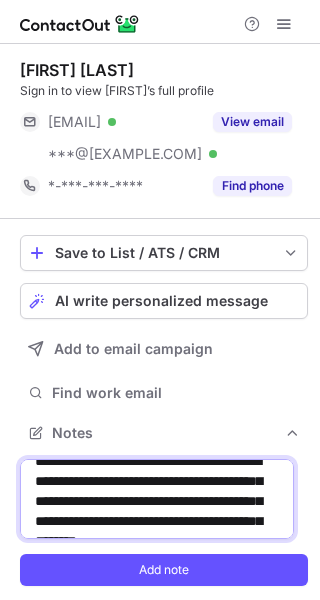 scroll, scrollTop: 15, scrollLeft: 0, axis: vertical 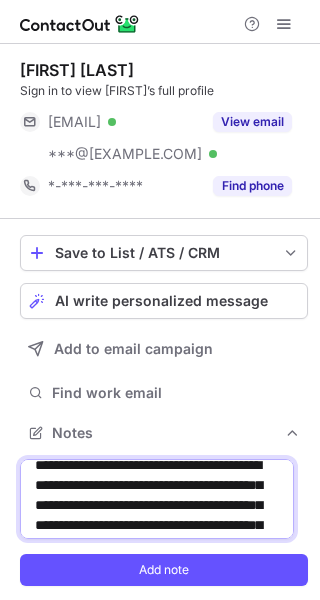 drag, startPoint x: 159, startPoint y: 503, endPoint x: 39, endPoint y: 504, distance: 120.004166 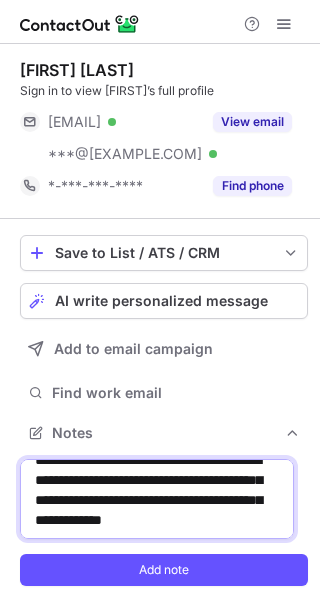 drag, startPoint x: 192, startPoint y: 501, endPoint x: 86, endPoint y: 502, distance: 106.004715 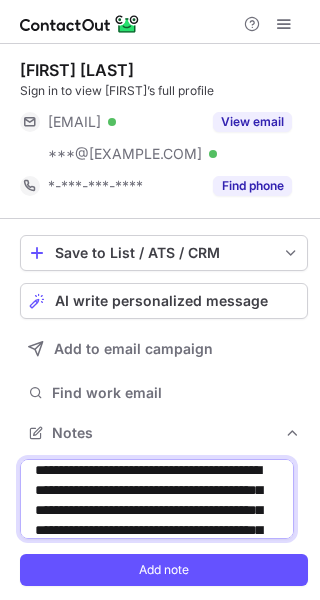 scroll, scrollTop: 5, scrollLeft: 0, axis: vertical 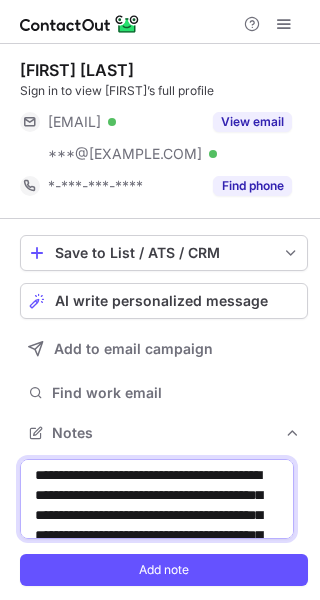 click on "**********" at bounding box center [157, 499] 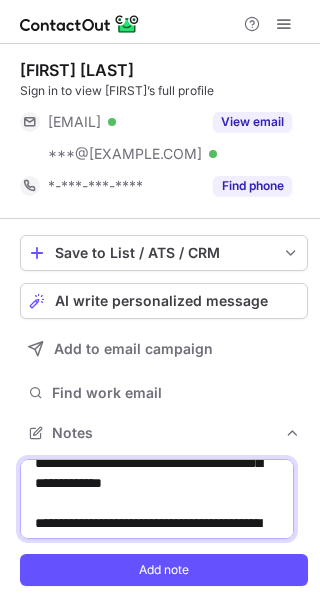 drag, startPoint x: 99, startPoint y: 531, endPoint x: 93, endPoint y: 513, distance: 18.973665 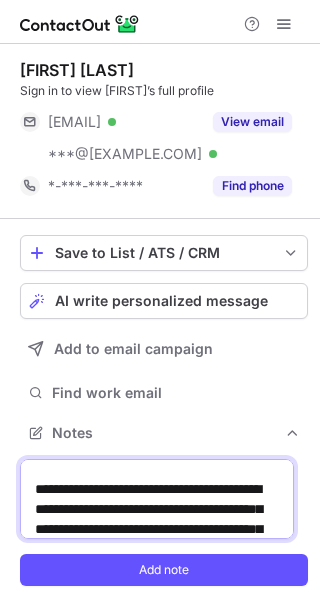 scroll, scrollTop: 110, scrollLeft: 0, axis: vertical 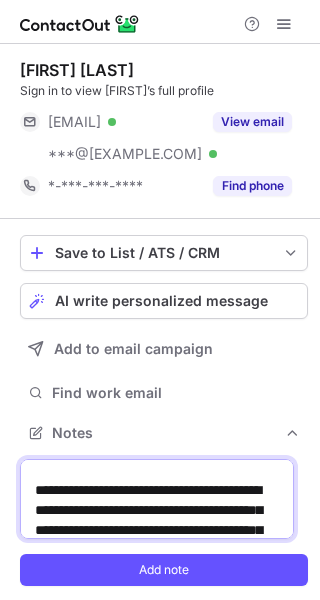 click on "**********" at bounding box center [157, 499] 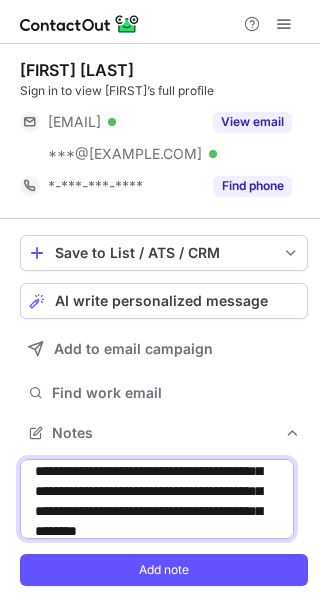 scroll, scrollTop: 30, scrollLeft: 0, axis: vertical 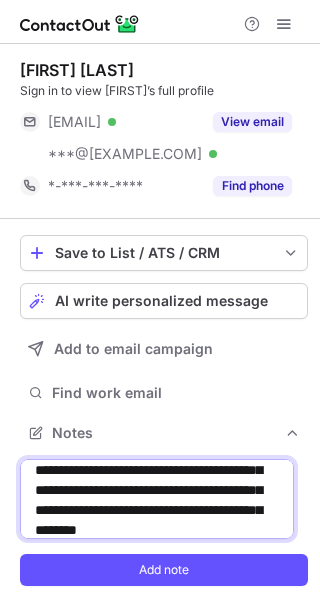 click on "**********" at bounding box center [157, 499] 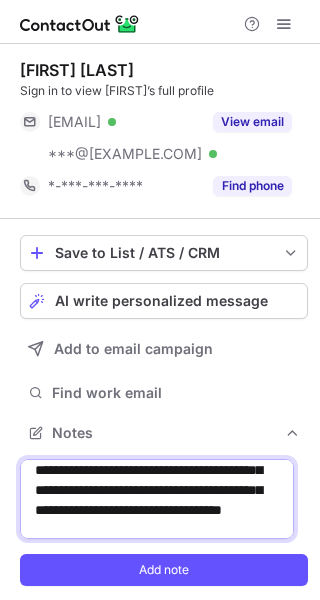 paste on "**********" 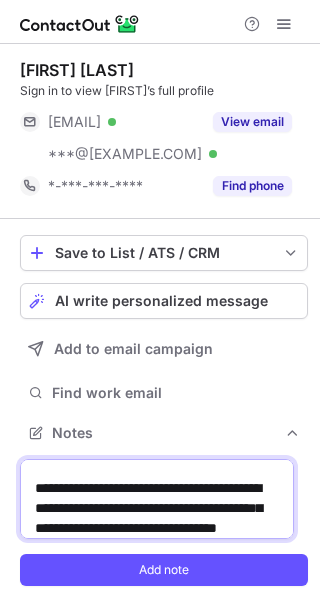 scroll, scrollTop: 276, scrollLeft: 0, axis: vertical 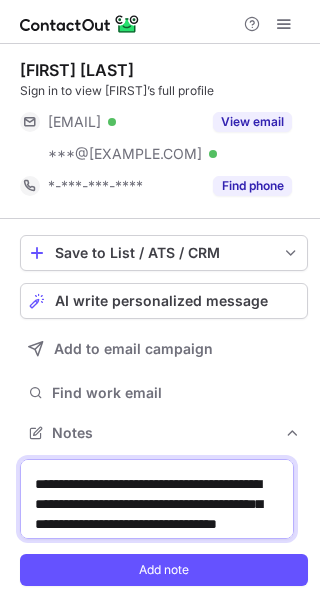 drag, startPoint x: 190, startPoint y: 502, endPoint x: 55, endPoint y: 499, distance: 135.03333 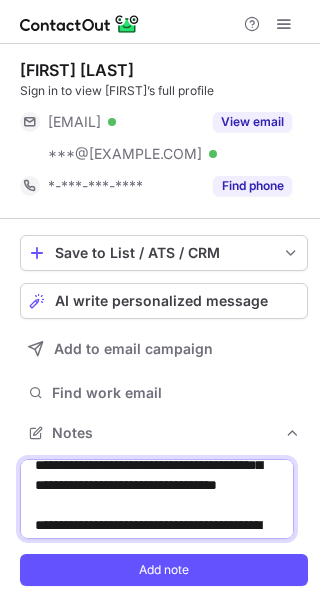 scroll, scrollTop: 314, scrollLeft: 0, axis: vertical 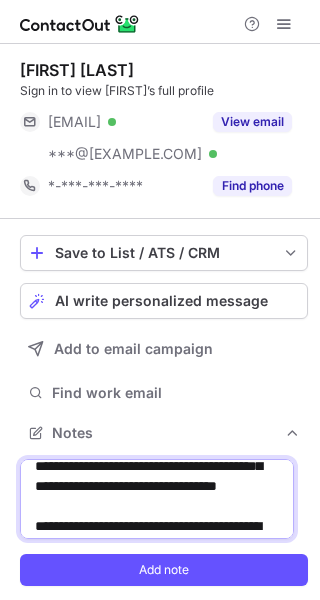 drag, startPoint x: 140, startPoint y: 505, endPoint x: 73, endPoint y: 500, distance: 67.18631 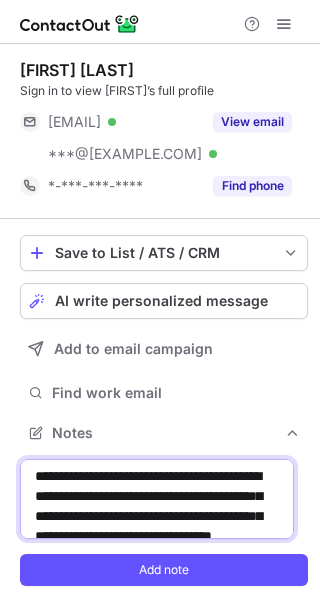 scroll, scrollTop: 365, scrollLeft: 0, axis: vertical 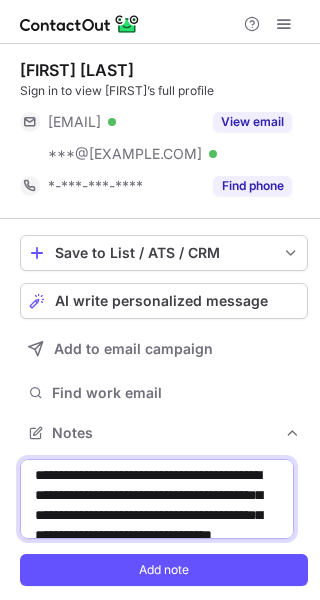 drag, startPoint x: 209, startPoint y: 519, endPoint x: 80, endPoint y: 516, distance: 129.03488 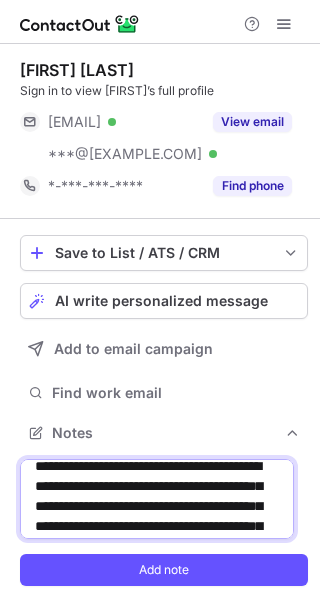 scroll, scrollTop: 0, scrollLeft: 0, axis: both 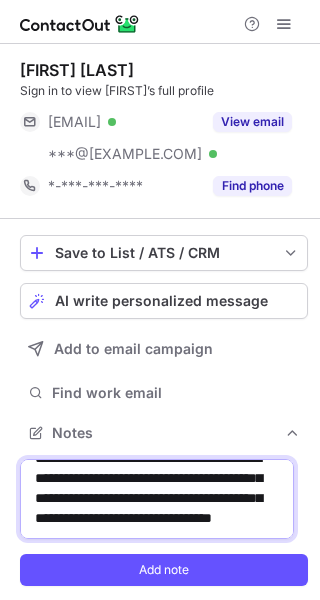 drag, startPoint x: 32, startPoint y: 479, endPoint x: 146, endPoint y: 539, distance: 128.82547 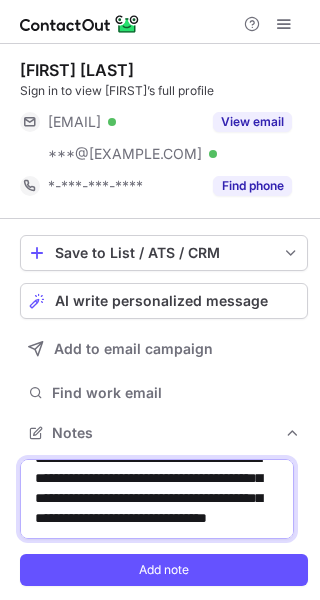 scroll, scrollTop: 502, scrollLeft: 0, axis: vertical 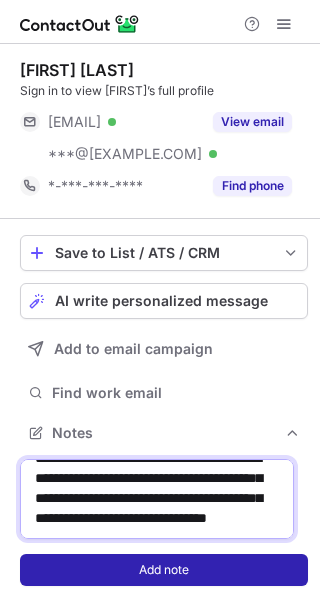 type on "**********" 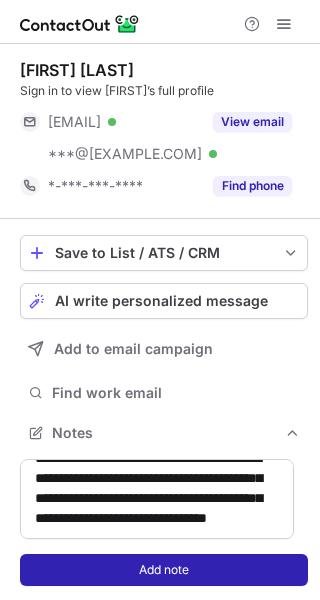 click on "Add note" at bounding box center (164, 570) 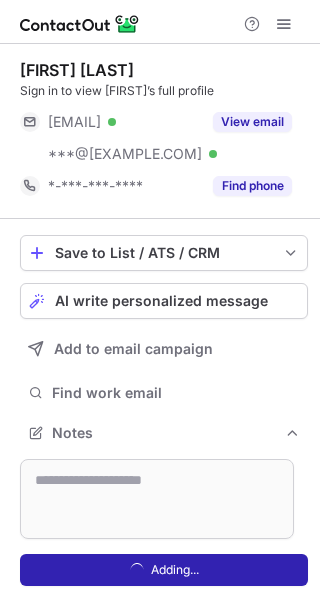 scroll, scrollTop: 0, scrollLeft: 0, axis: both 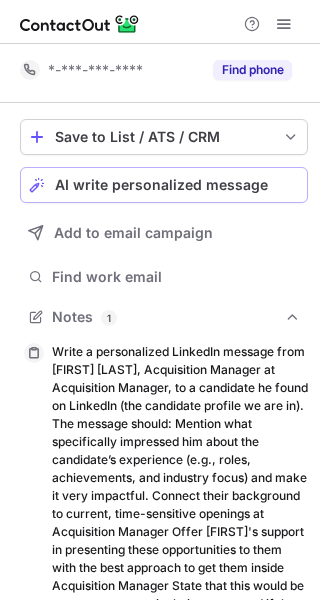 click on "AI write personalized message" at bounding box center [161, 185] 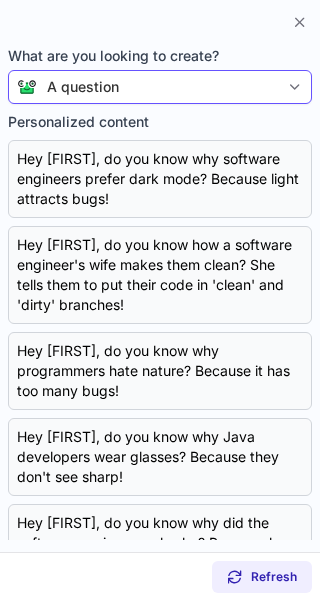 click on "A question" at bounding box center (158, 87) 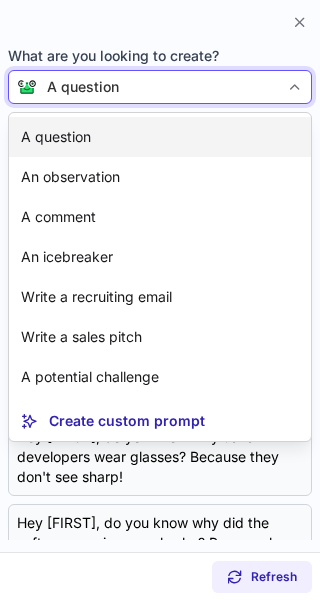 click on "A question" at bounding box center (160, 137) 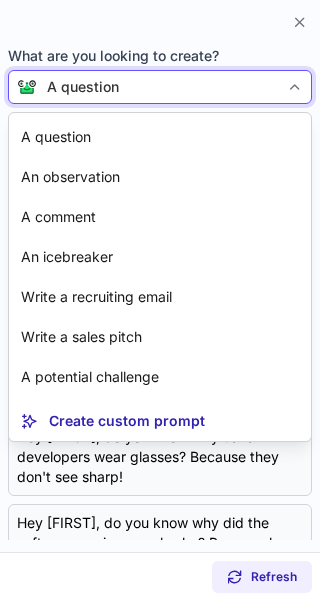 click on "A question" at bounding box center [160, 87] 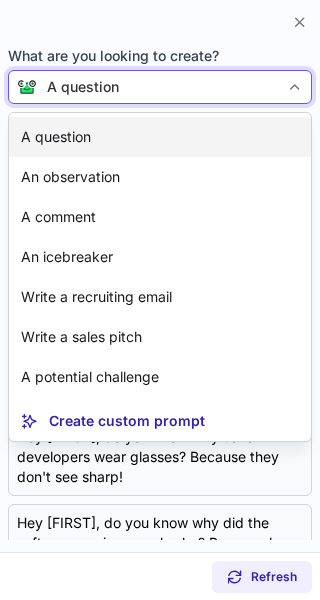click on "A question" at bounding box center [160, 137] 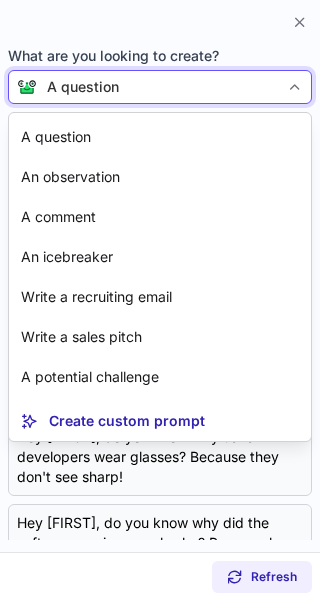 click on "A question" at bounding box center (158, 87) 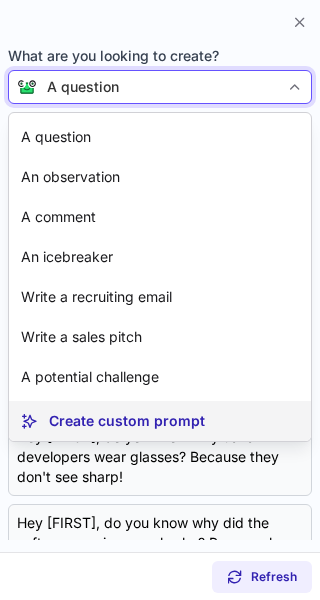click on "Create custom prompt" at bounding box center [127, 421] 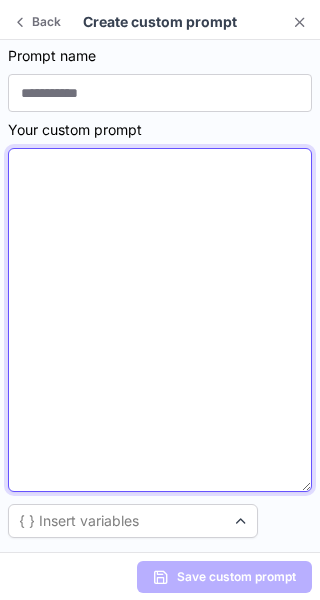 click at bounding box center [160, 320] 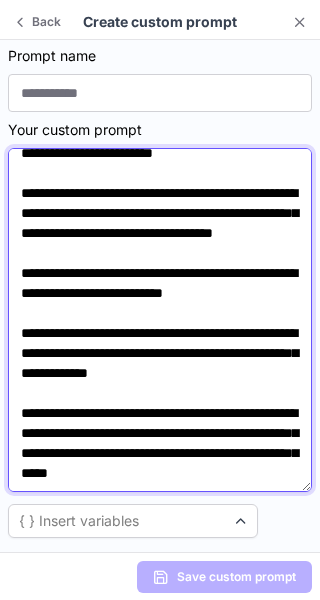 scroll, scrollTop: 234, scrollLeft: 0, axis: vertical 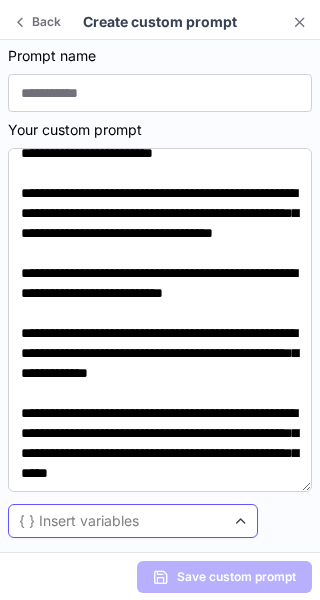 click on "{ } Insert variables" at bounding box center (79, 521) 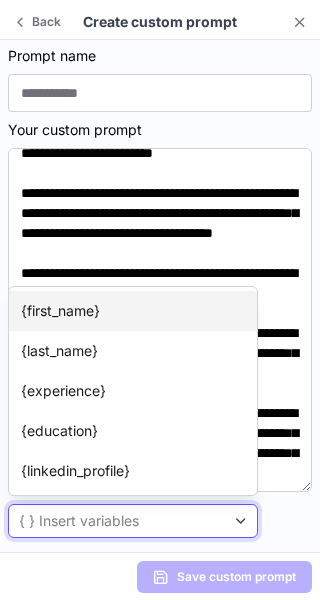 click on "{first_name}" at bounding box center (133, 311) 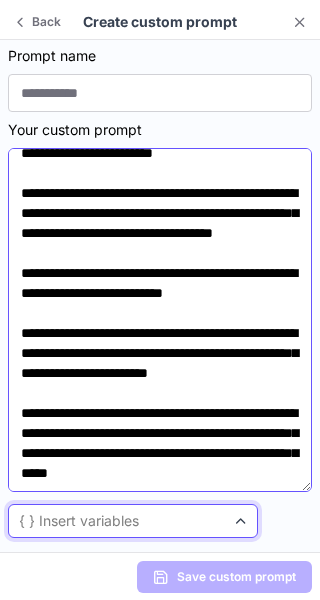 scroll, scrollTop: 200, scrollLeft: 0, axis: vertical 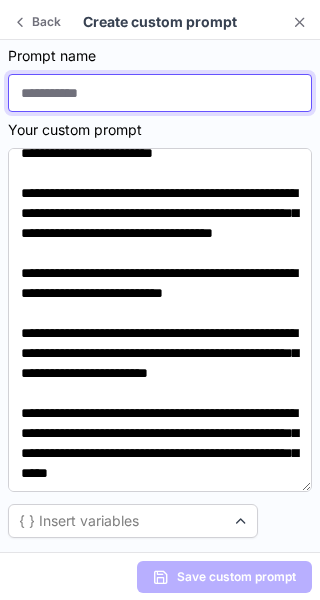 click at bounding box center [160, 93] 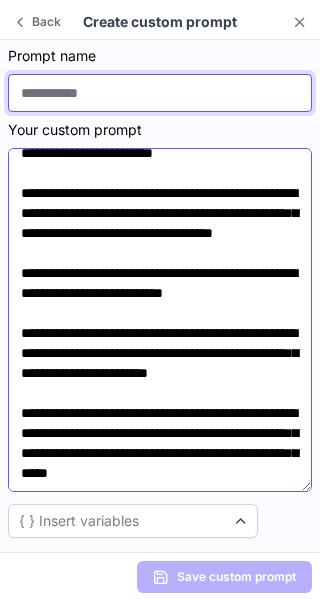 type on "**********" 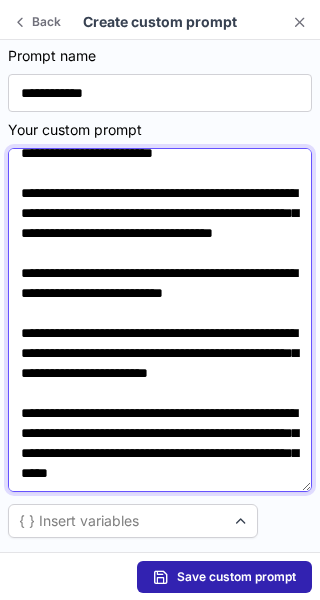 click on "**********" at bounding box center (160, 320) 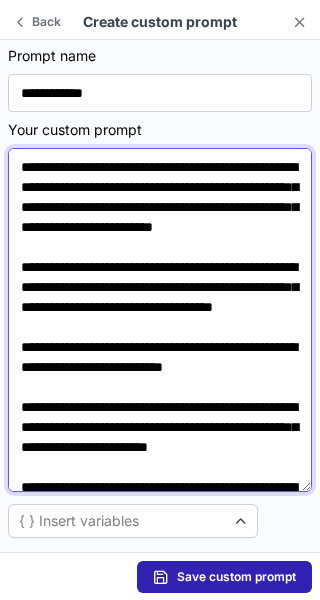 scroll, scrollTop: 234, scrollLeft: 0, axis: vertical 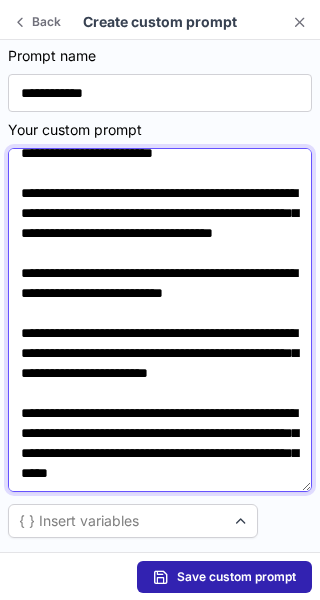 paste on "**********" 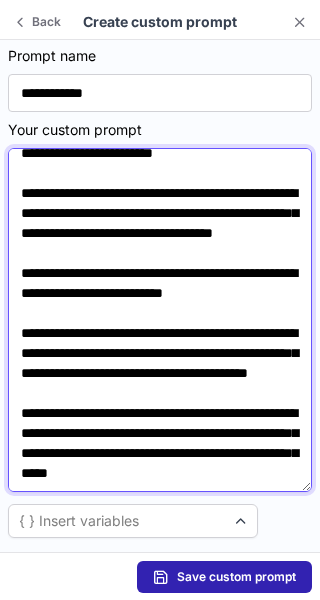 scroll, scrollTop: 0, scrollLeft: 0, axis: both 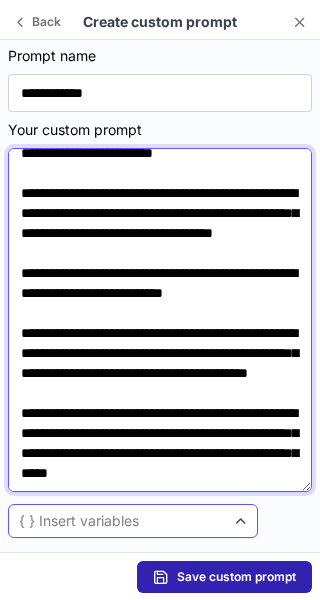 drag, startPoint x: 23, startPoint y: 168, endPoint x: 233, endPoint y: 508, distance: 399.62482 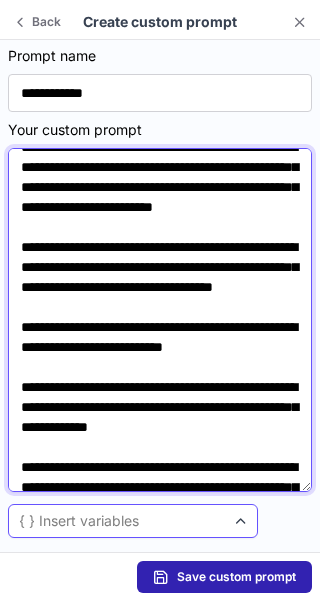 scroll, scrollTop: 0, scrollLeft: 0, axis: both 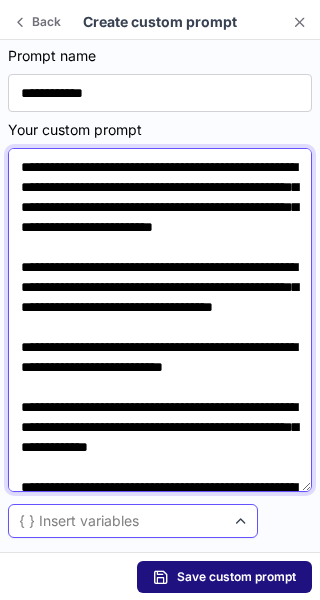type on "**********" 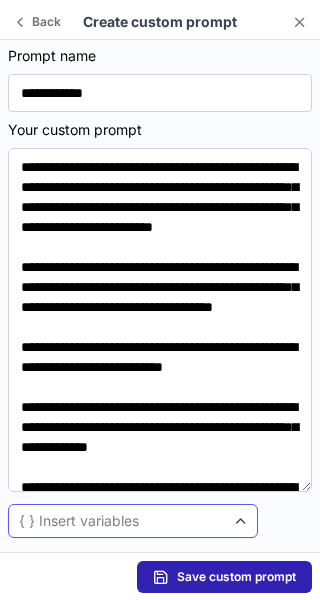 click on "Save custom prompt" at bounding box center [236, 577] 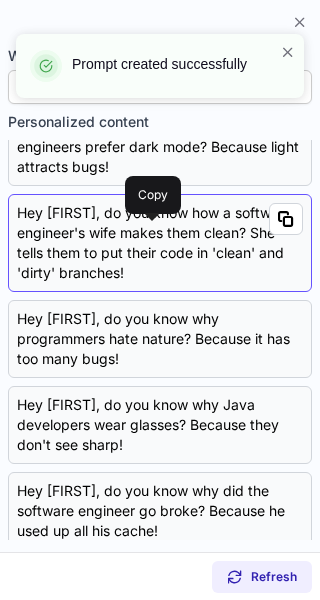 scroll, scrollTop: 0, scrollLeft: 0, axis: both 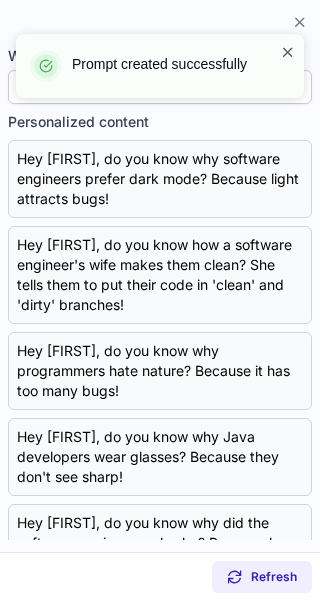 click at bounding box center (288, 52) 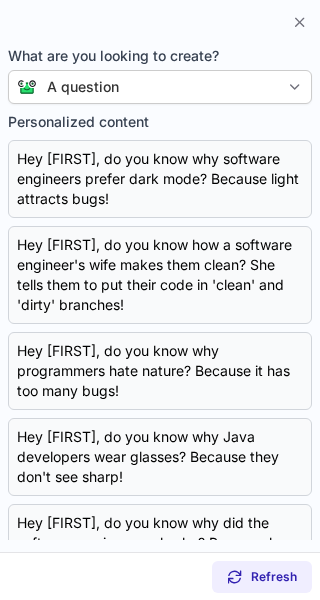 click on "Prompt created successfully [FIRST] [LAST] Sign in to view [FIRST]’s full profile [EMAIL] Verified [EMAIL] Verified View email [PHONE] Find phone Save to List / ATS / CRM List Select Lever Connect Greenhouse Connect Salesforce Connect Hubspot Connect Bullhorn Connect Zapier (100+ Applications) Connect Request a new integration AI write personalized message Add to email campaign Find work email Notes 1 [DATE], [TIME] [EMAIL] Delete Add note What are you looking to create? A question Personalized content Copy Hey [FIRST], do you know why software engineers prefer dark mode? Because light attracts bugs! Copy Hey [FIRST], do you know how a software engineer's wife makes them clean? She tells them to put their code in 'clean' and 'dirty' branches! Copy Hey [FIRST], do you know why programmers hate nature? Because it has too many bugs! Copy Hey [FIRST], do you know why Java developers wear glasses? Because they don't see sharp! Copy Copy Copy Copy Copy Copy" at bounding box center (160, 300) 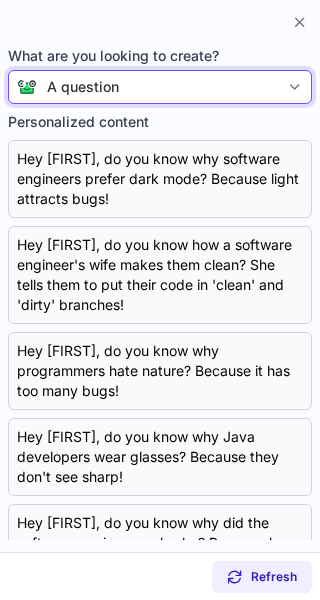 click on "A question" at bounding box center [160, 87] 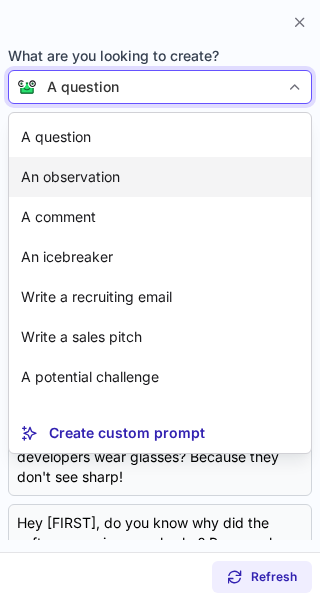 click on "An observation" at bounding box center (160, 177) 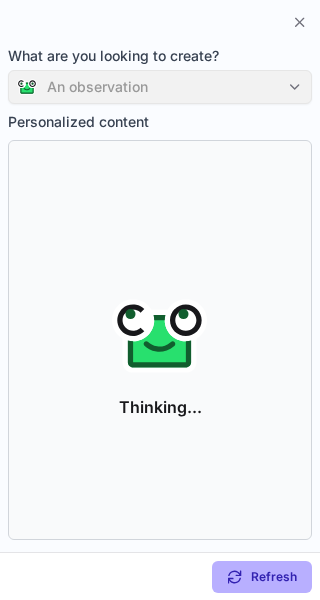 click on "An observation" at bounding box center [160, 87] 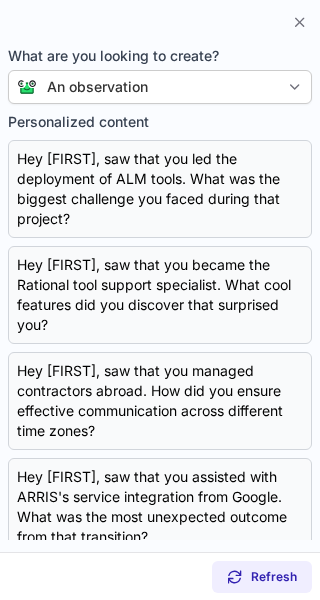 click on "An observation" at bounding box center (160, 87) 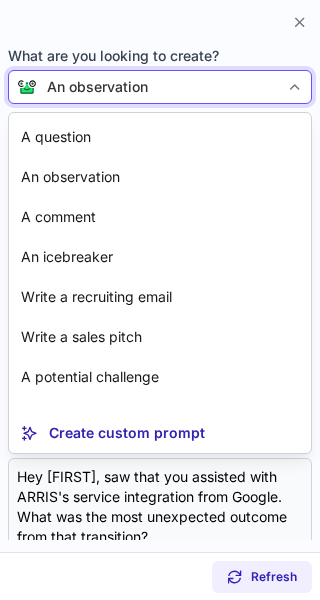 click on "An observation" at bounding box center (158, 87) 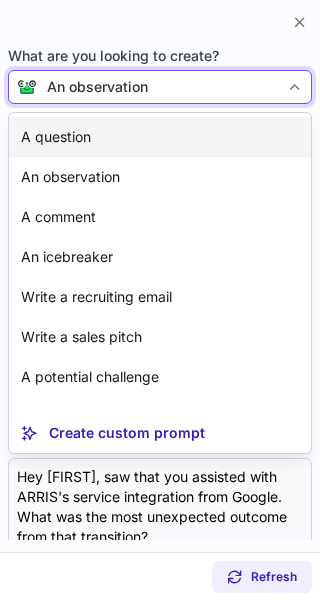 click on "A question" at bounding box center (160, 137) 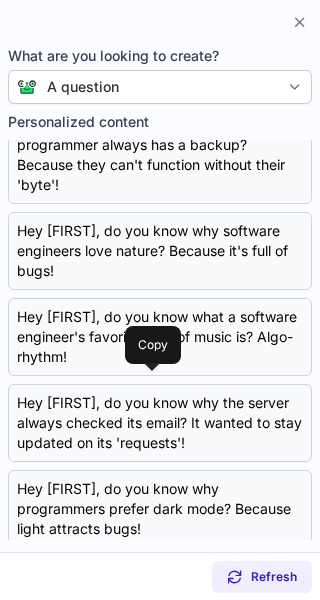scroll, scrollTop: 0, scrollLeft: 0, axis: both 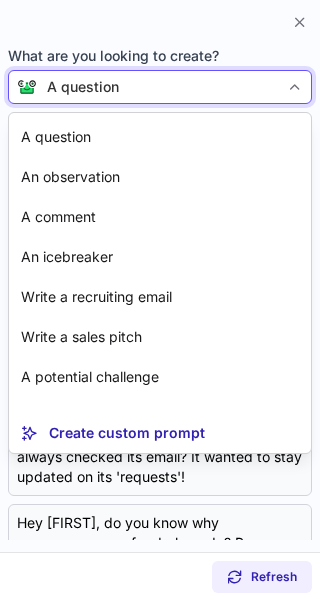 click on "A question" at bounding box center (83, 87) 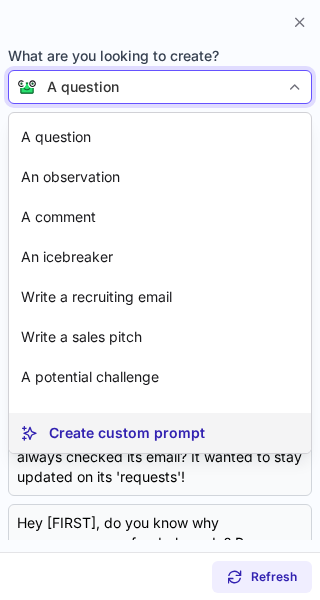 click on "Create custom prompt" at bounding box center (127, 433) 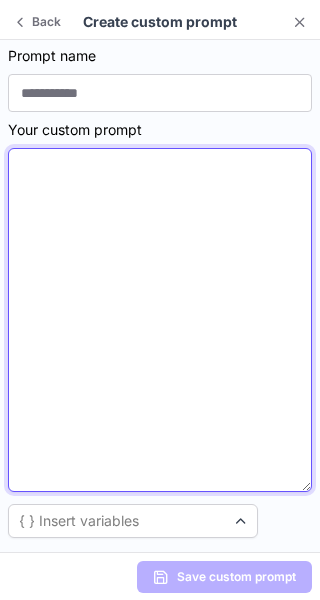 click at bounding box center [160, 320] 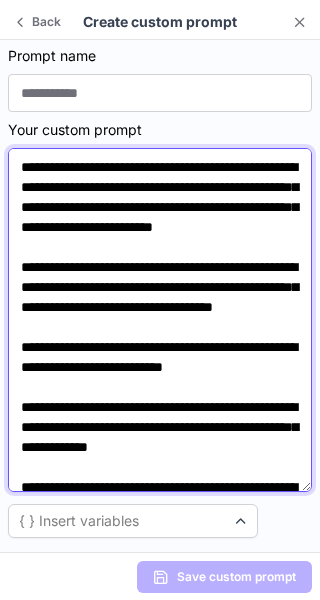 scroll, scrollTop: 224, scrollLeft: 0, axis: vertical 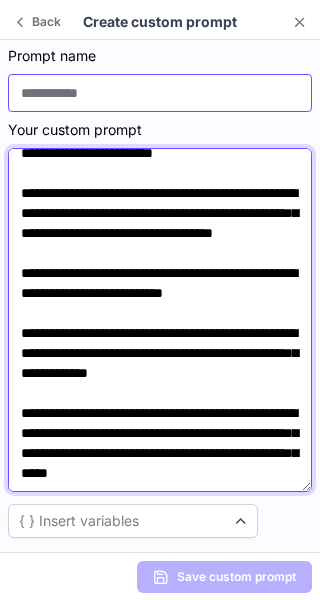 type on "**********" 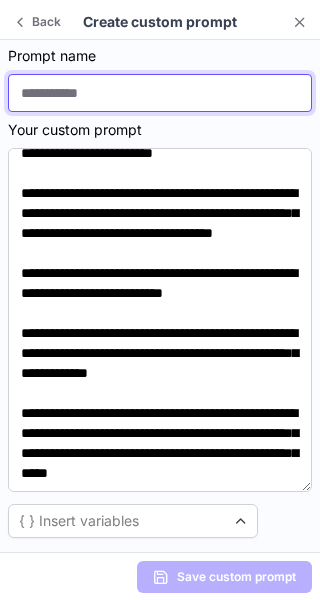 click at bounding box center (160, 93) 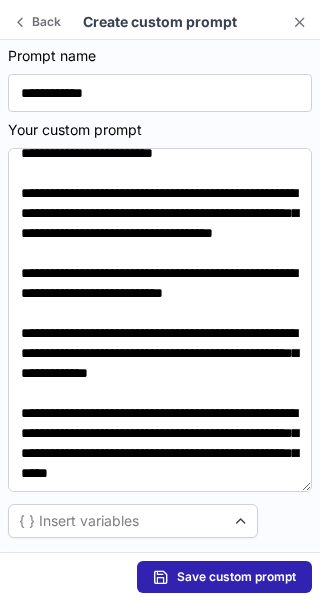 click on "Save custom prompt" at bounding box center [236, 577] 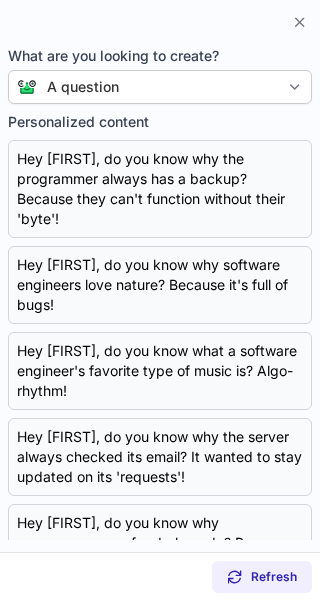 scroll, scrollTop: 1, scrollLeft: 0, axis: vertical 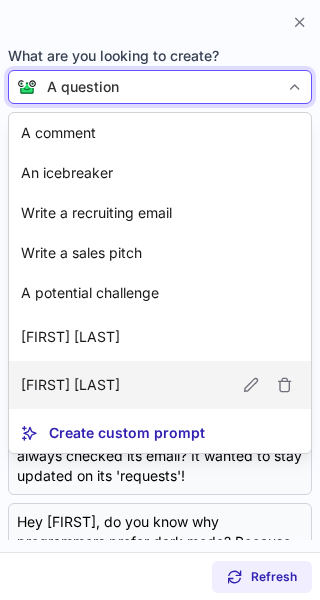 click on "[FIRST] [LAST]" at bounding box center [160, 385] 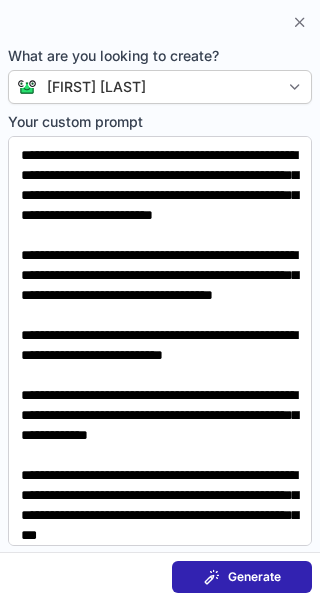 click on "Generate" at bounding box center [254, 577] 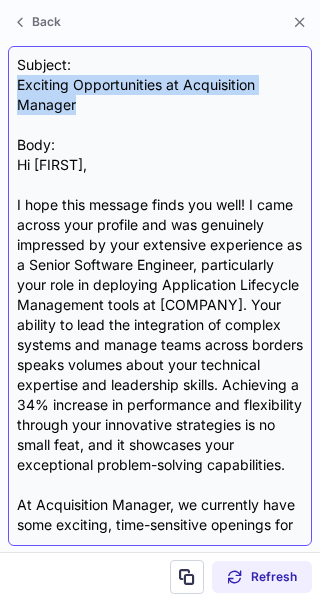 drag, startPoint x: 85, startPoint y: 108, endPoint x: 15, endPoint y: 94, distance: 71.38628 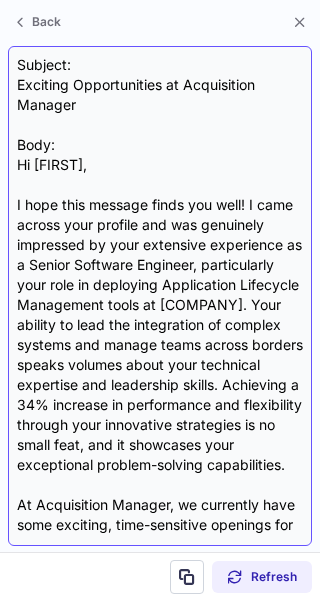 click on "Subject: Exciting Opportunities at Acquisition Manager Body: Hi [FIRST], I hope this message finds you well! I came across your profile and was genuinely impressed by your extensive experience as a Senior Software Engineer, particularly your role in deploying Application Lifecycle Management tools at ARRIS. Your ability to lead the integration of complex systems and manage teams across borders speaks volumes about your technical expertise and leadership skills. Achieving a 34% increase in performance and flexibility through your innovative strategies is no small feat, and it showcases your exceptional problem-solving capabilities. I would love to offer my support in presenting these opportunities to you and helping you navigate the best approach to join us. I truly believe that this could be a strong next step in your career, allowing you to leverage your extensive background in a new, dynamic environment. If you’re interested, I would be happy to share the job descriptions for you to review. Best regards," at bounding box center [160, 296] 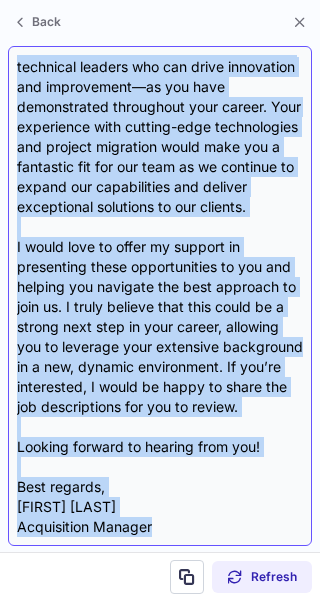 scroll, scrollTop: 538, scrollLeft: 0, axis: vertical 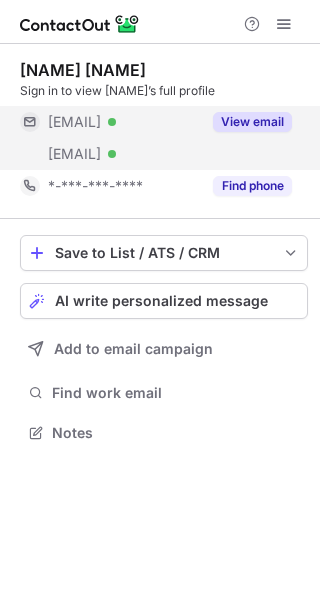 click on "View email" at bounding box center (252, 122) 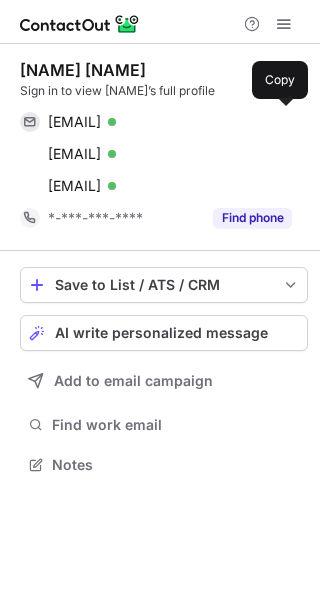 scroll, scrollTop: 10, scrollLeft: 10, axis: both 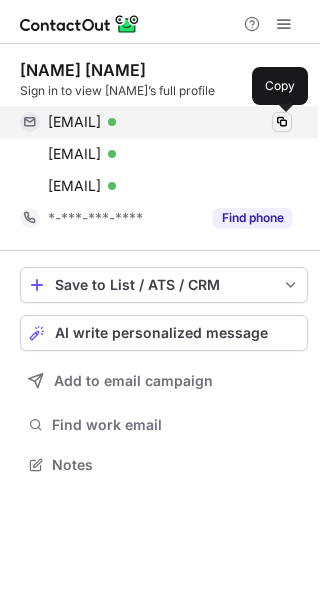 click at bounding box center [282, 122] 